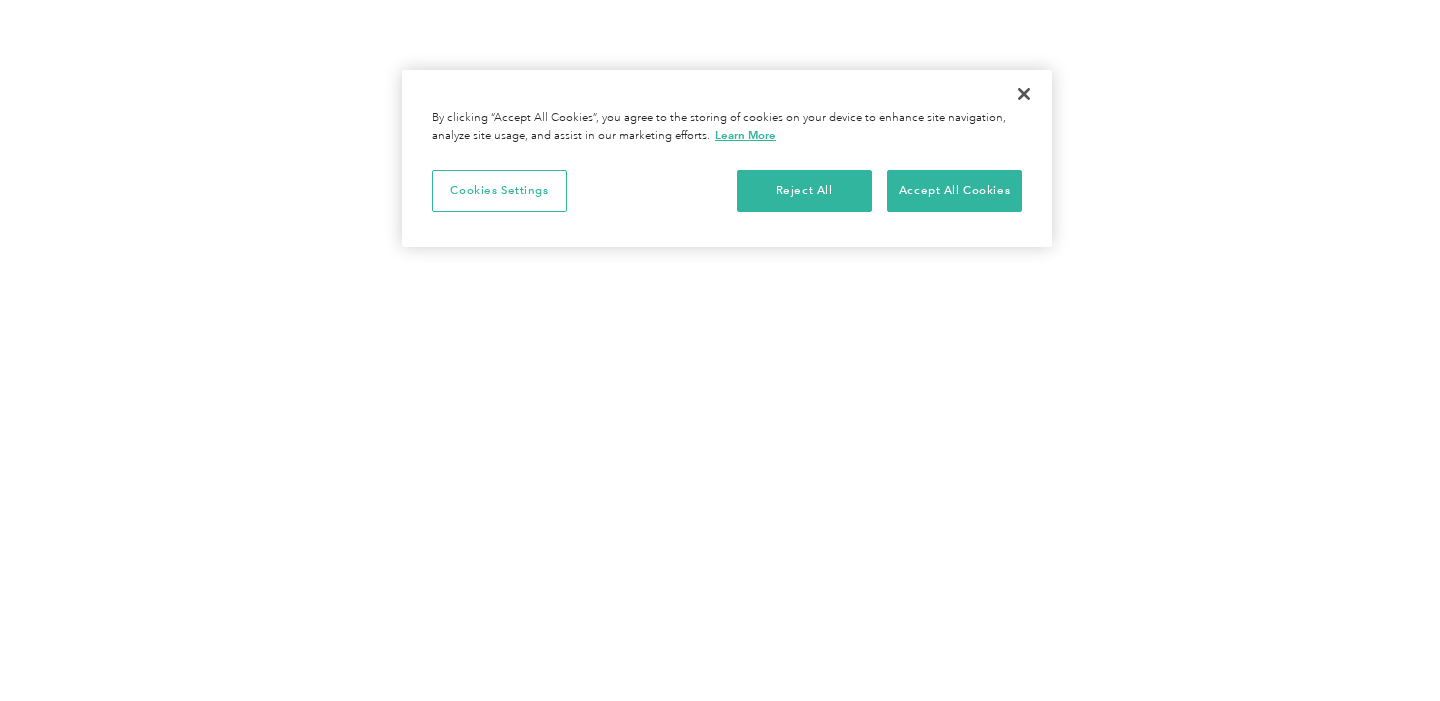 scroll, scrollTop: 0, scrollLeft: 0, axis: both 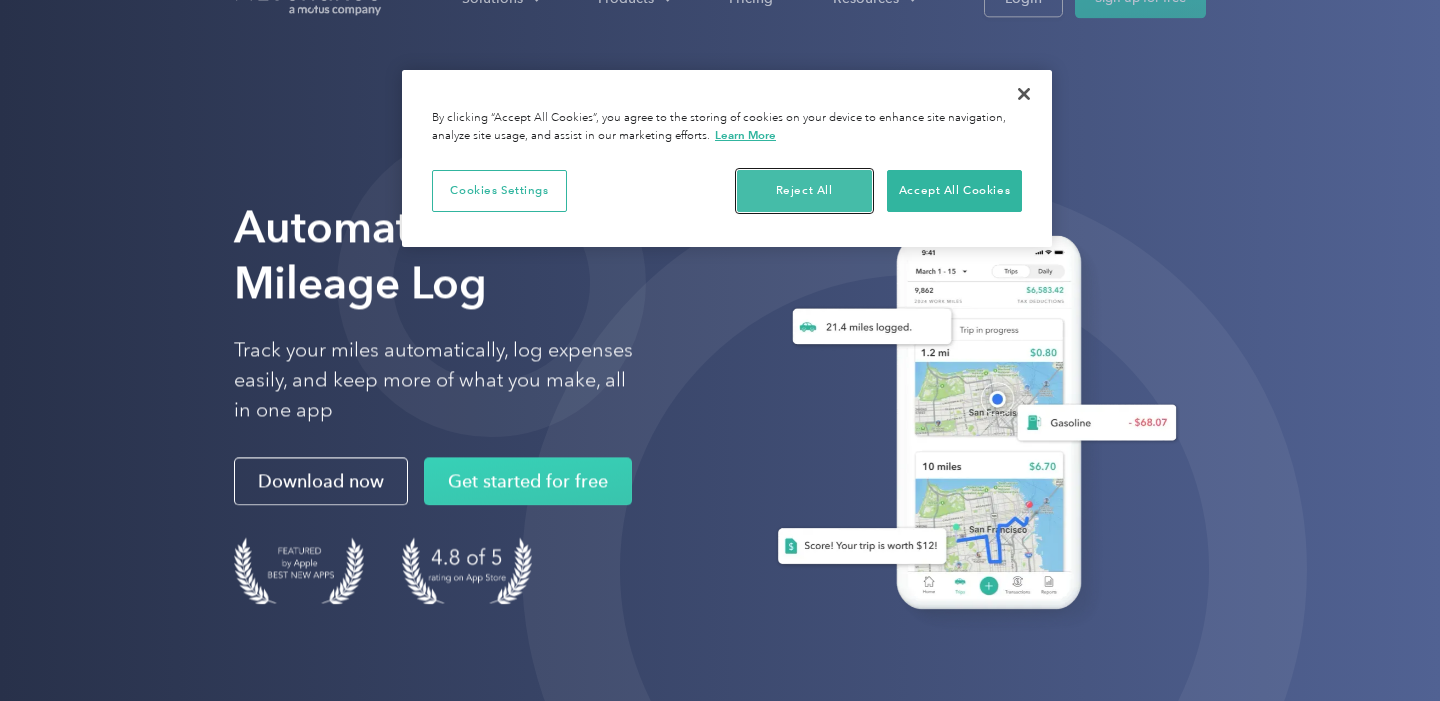 click on "Reject All" at bounding box center [804, 191] 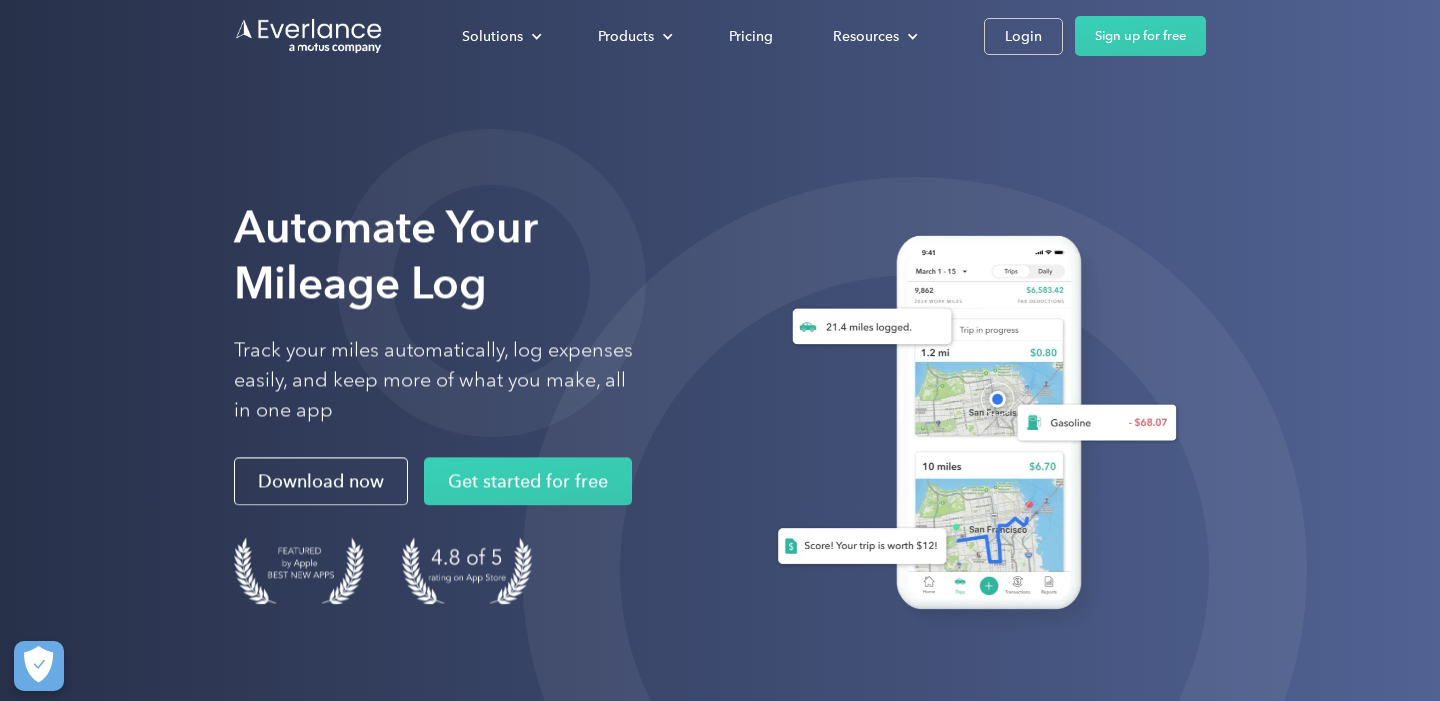 click on "Solutions For companies Easy vehicle reimbursements For self-employed Maximize tax deductions For partners Reward your contractors For Companies For Self-Employed For Partners Products Mileage tracking Automatic mileage logs FAVR program Fixed & Variable Rate reimbursement design & management Driver checkup License, insurance and MVR verification Expense tracking Automatic transaction logs CPM program Cents Per Mile reimbursement management Everlance Payments Hands-free mileage payments Deduction finder Tax deduction review Accountable plan Monthly allowance management HR Integrations Automate population management Pricing Resources About us Learn about Motus Resource hub Business mileage hub IRS mileage rate Help center Tax calculator Jobs Contact us Login Sign up for free" at bounding box center [720, 36] 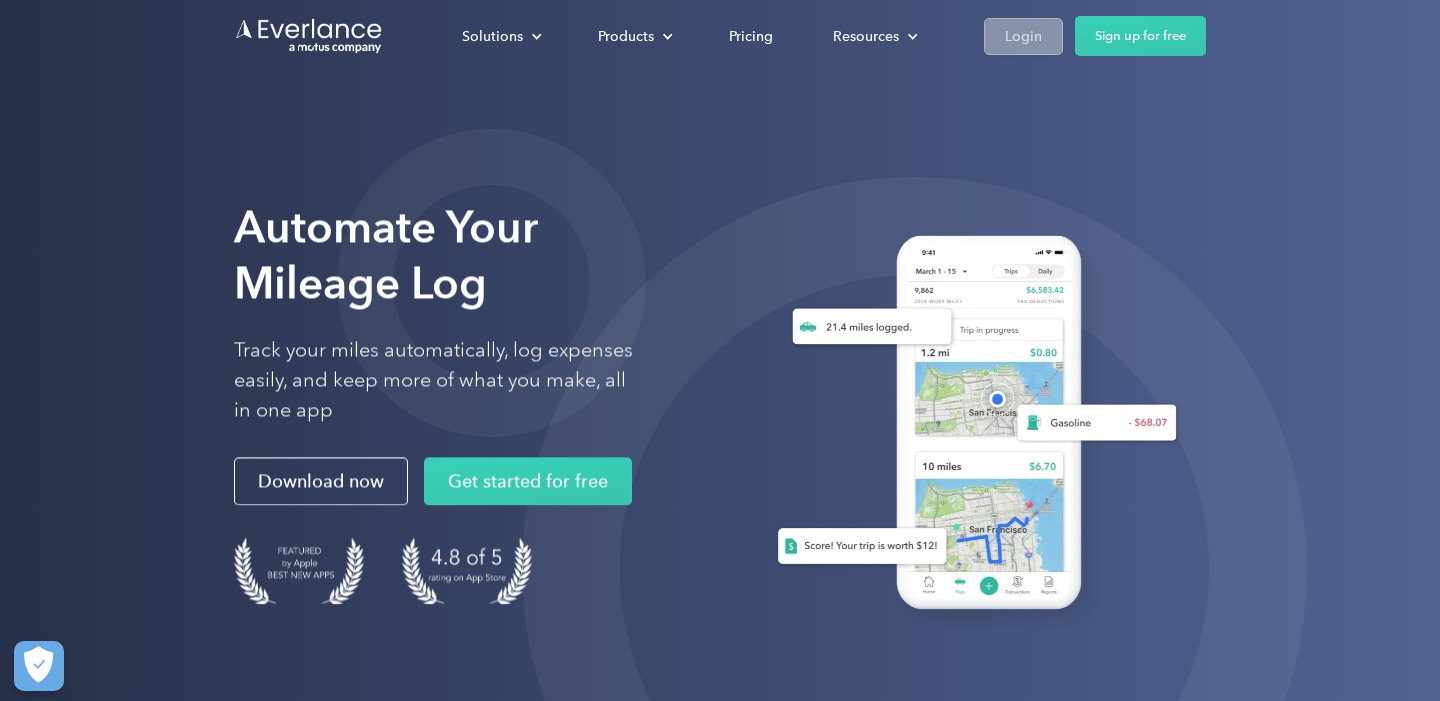 click on "Login" at bounding box center (1023, 36) 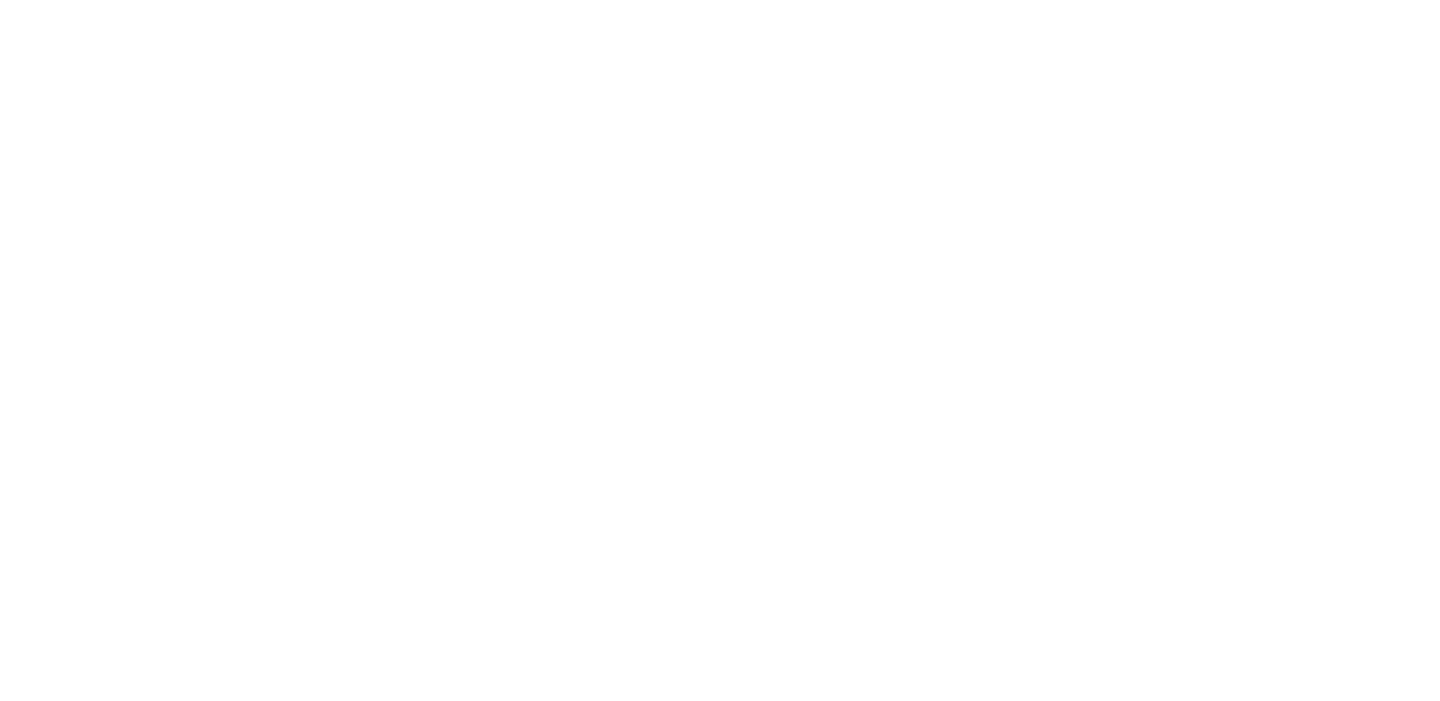 scroll, scrollTop: 0, scrollLeft: 0, axis: both 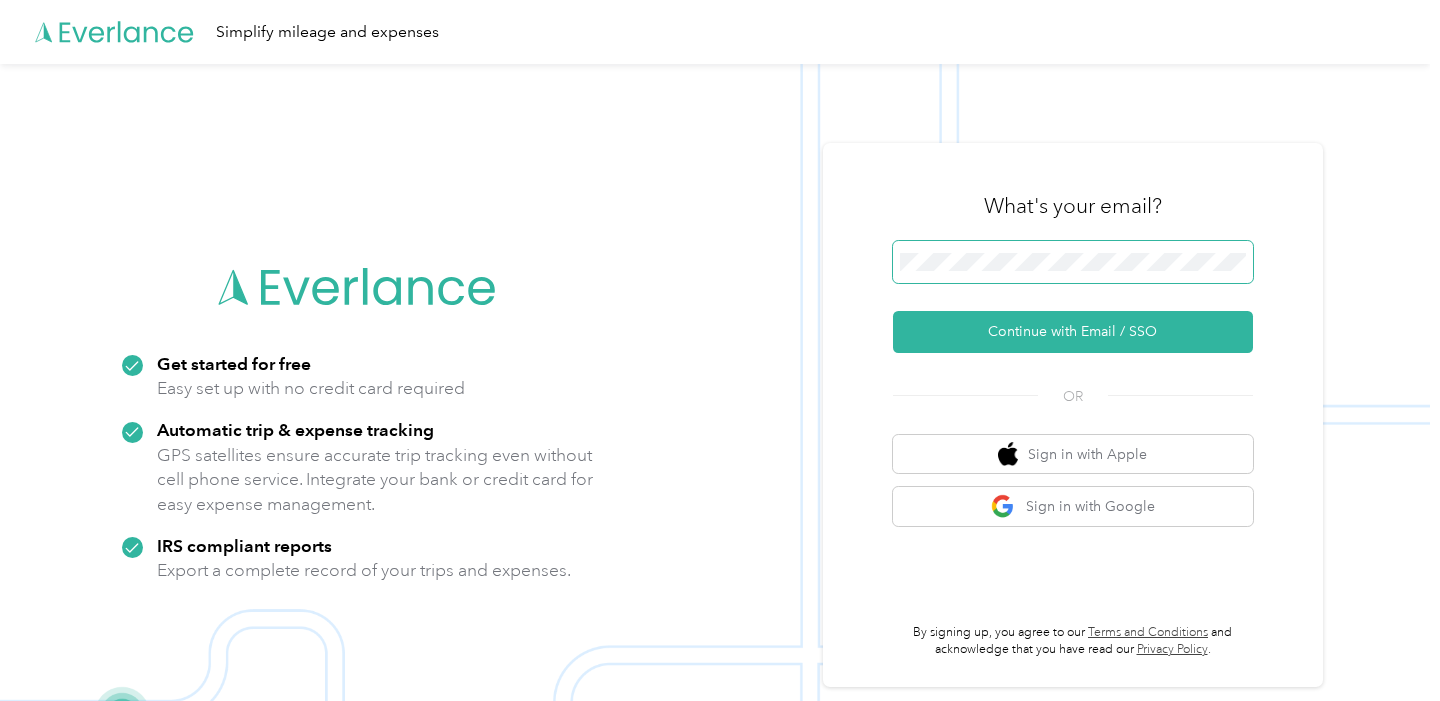 click at bounding box center (1073, 262) 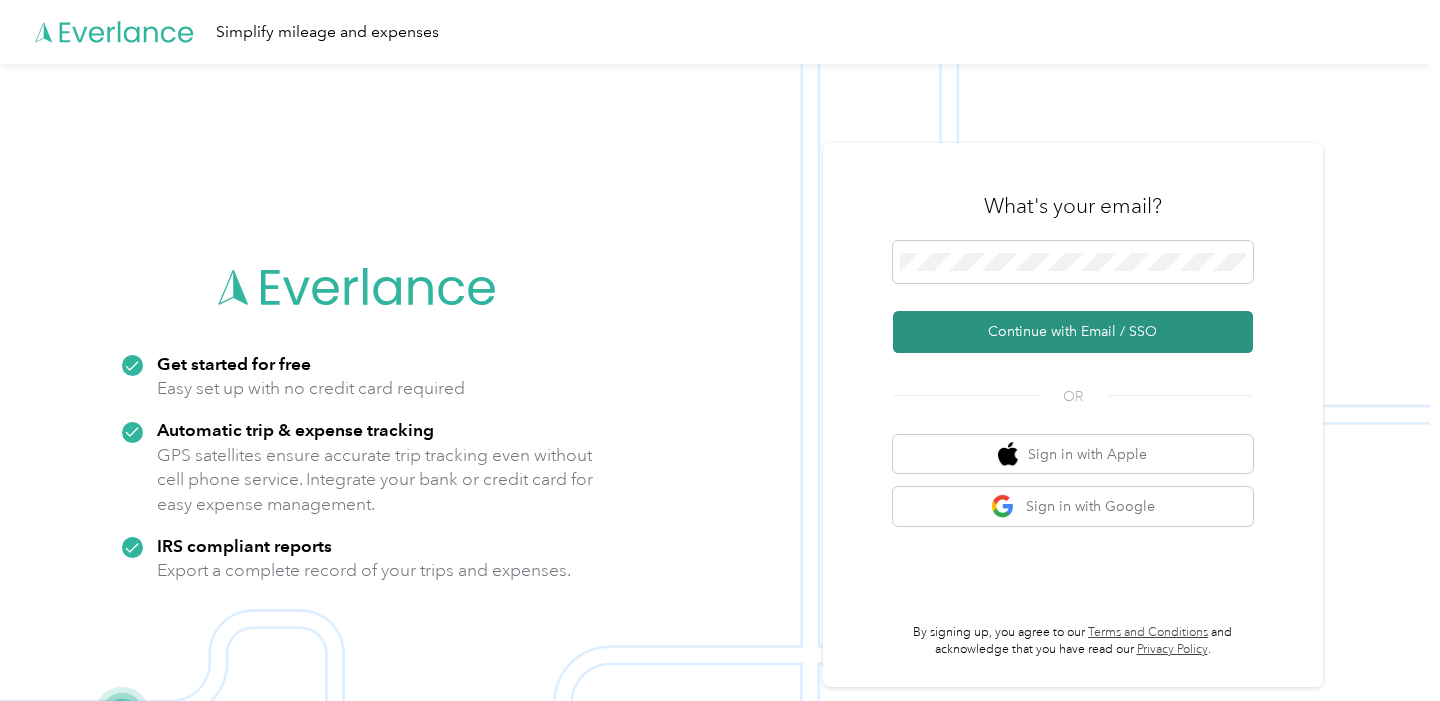click on "Continue with Email / SSO" at bounding box center [1073, 332] 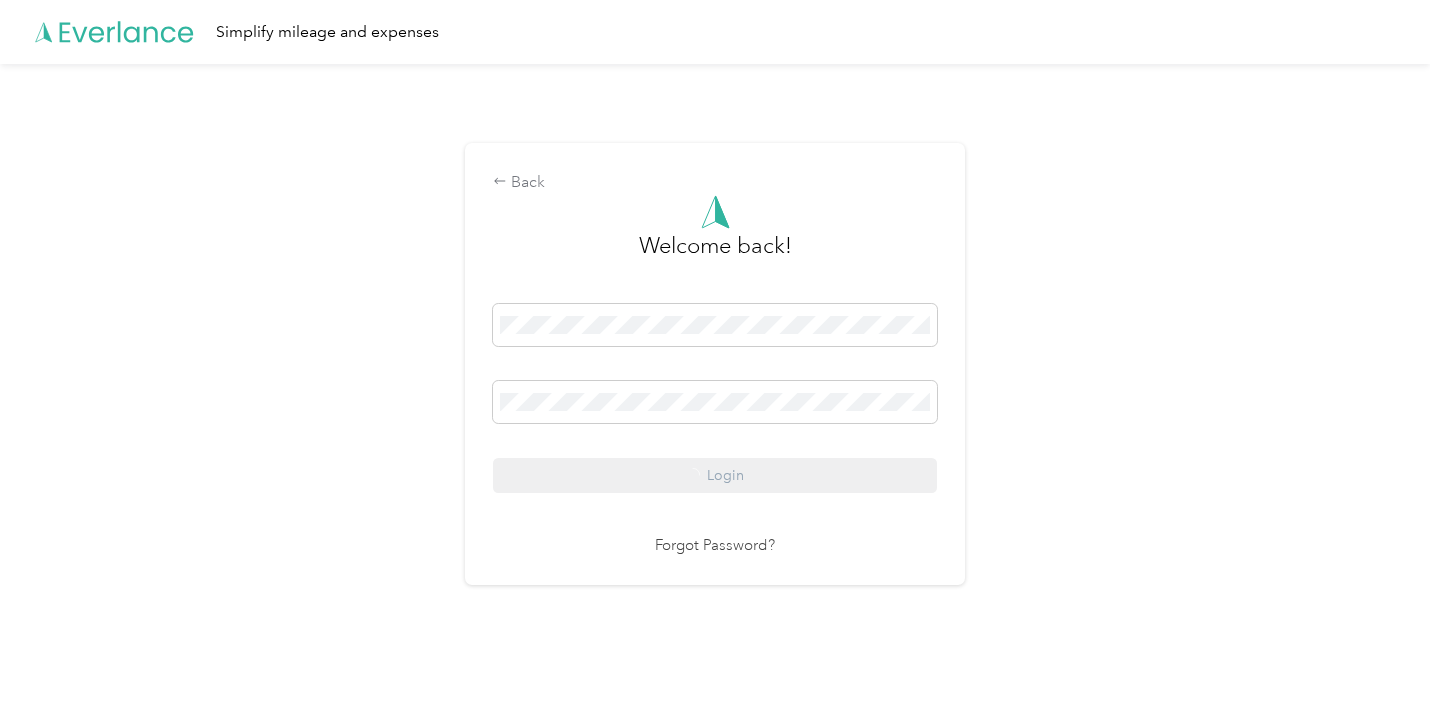 click on "Login" at bounding box center [715, 398] 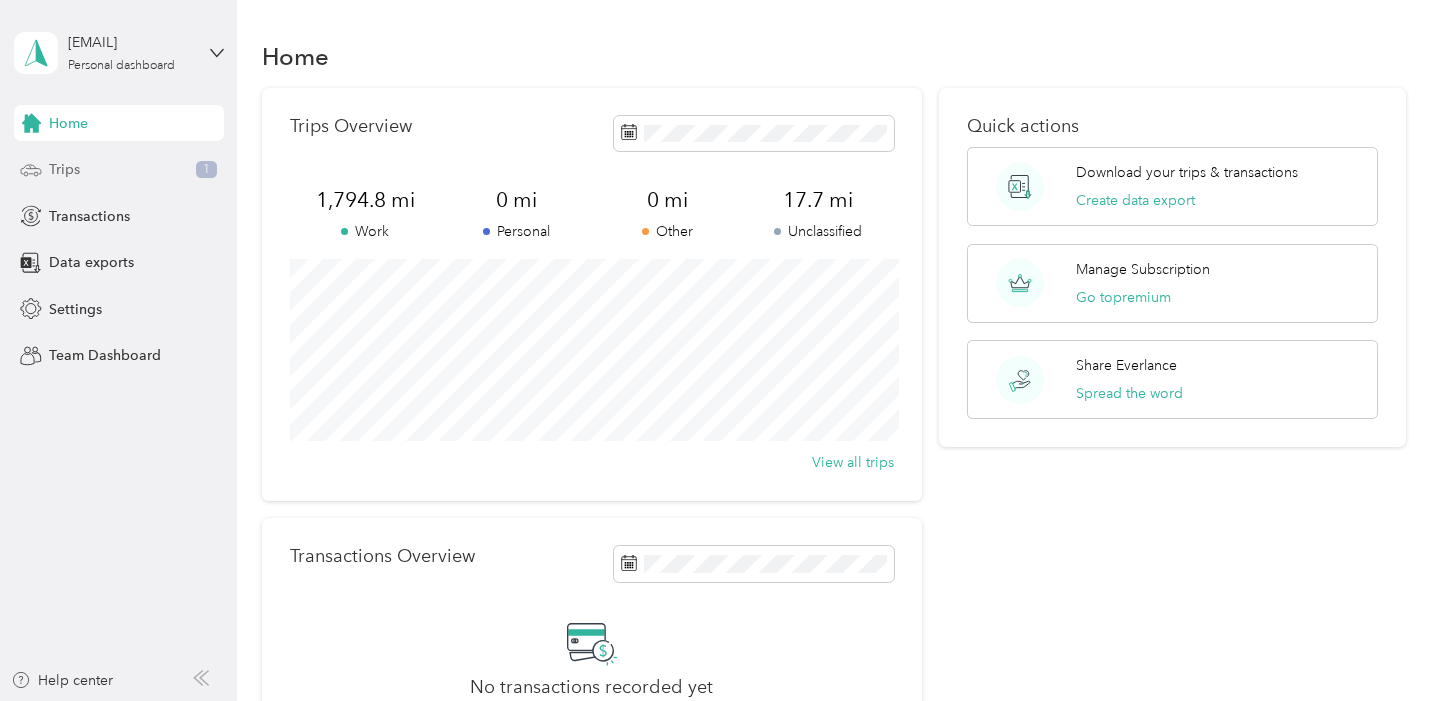 click on "Trips 1" at bounding box center (119, 170) 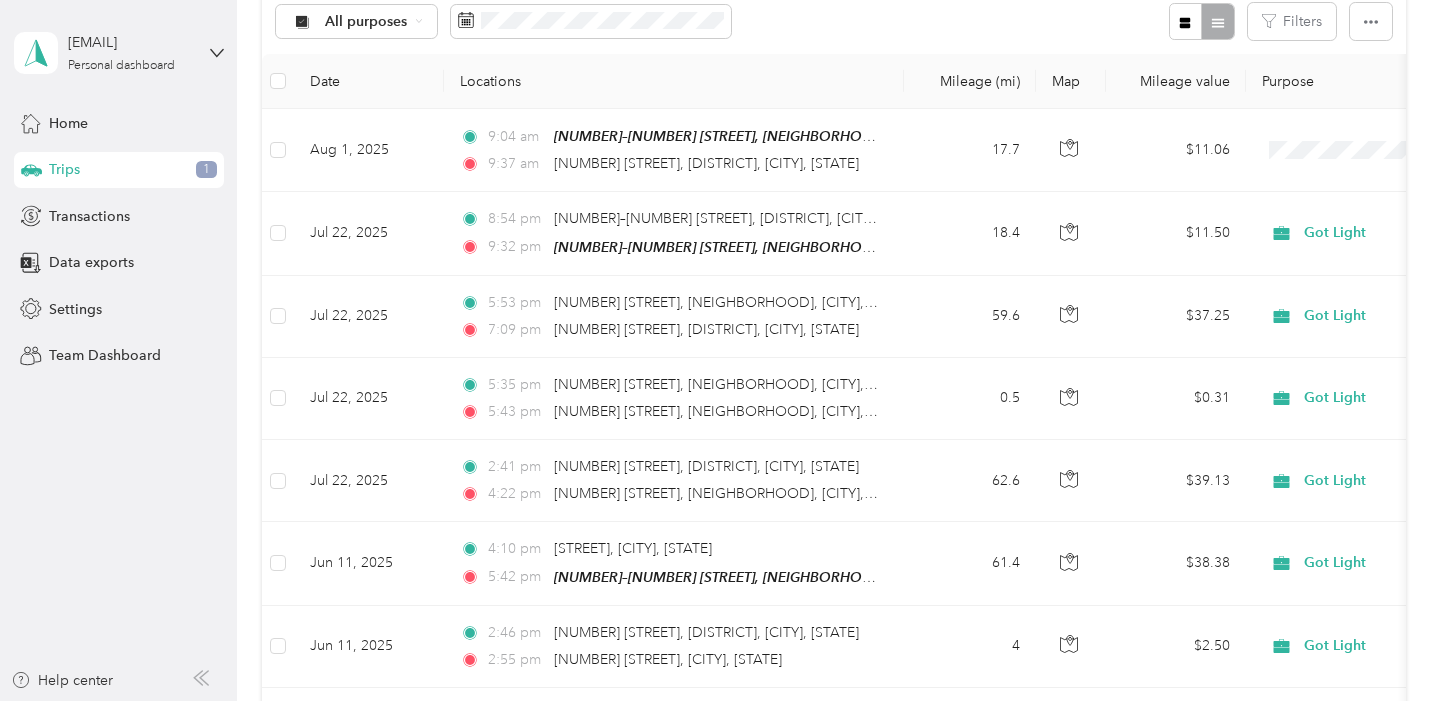 scroll, scrollTop: 242, scrollLeft: 0, axis: vertical 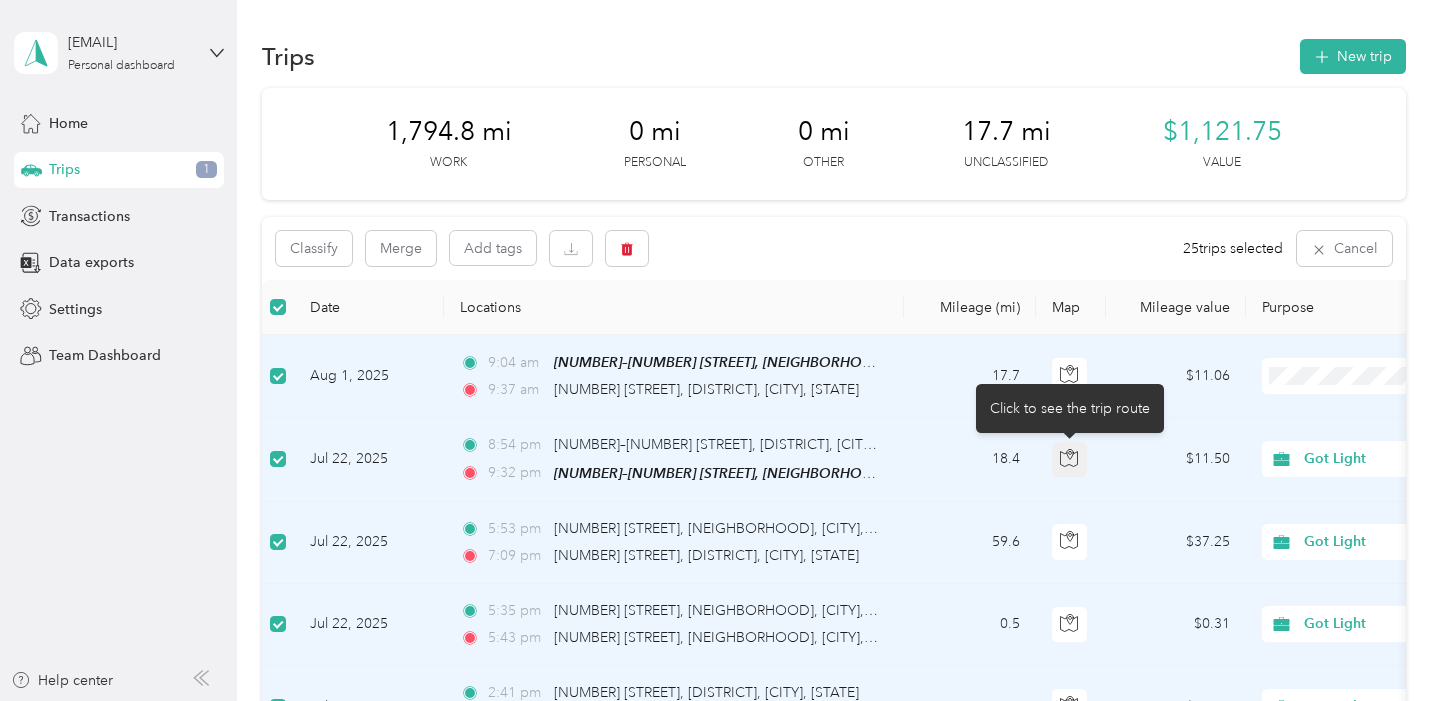 click 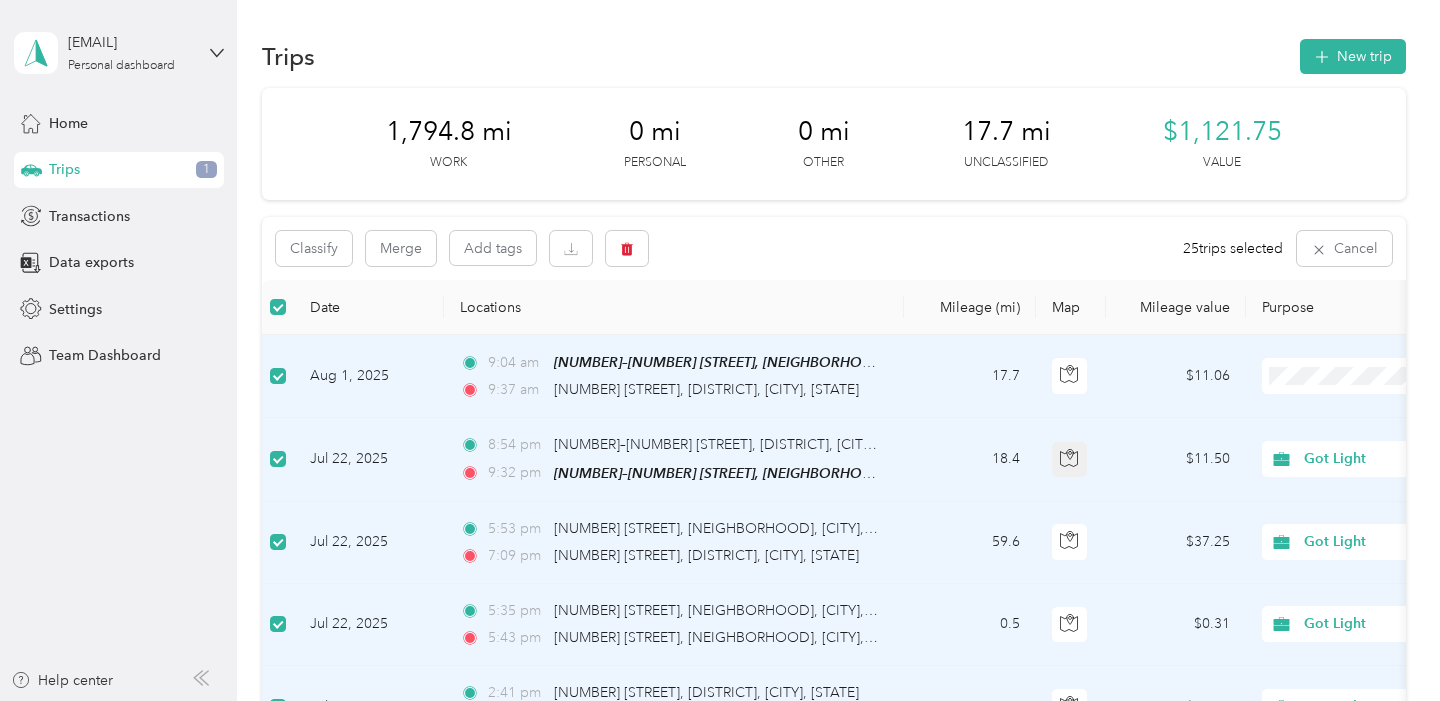click 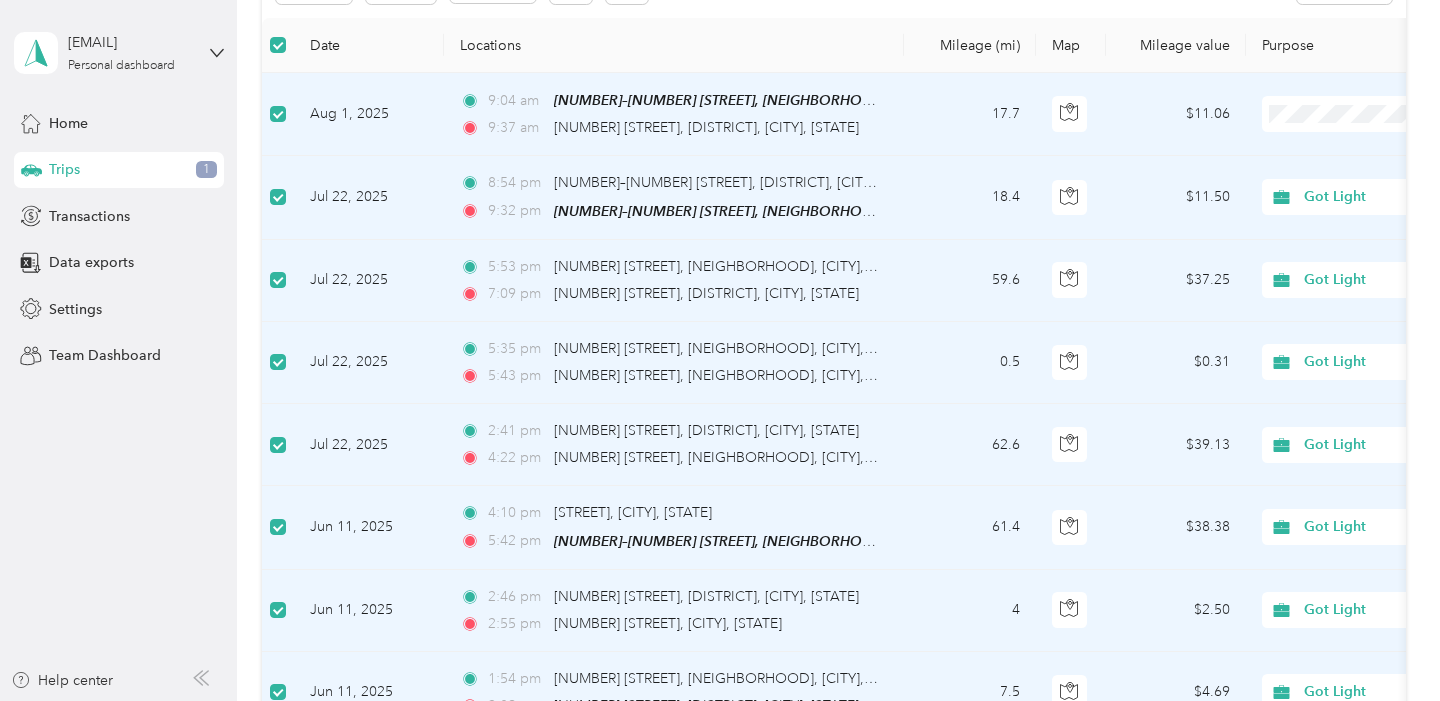 scroll, scrollTop: 265, scrollLeft: 0, axis: vertical 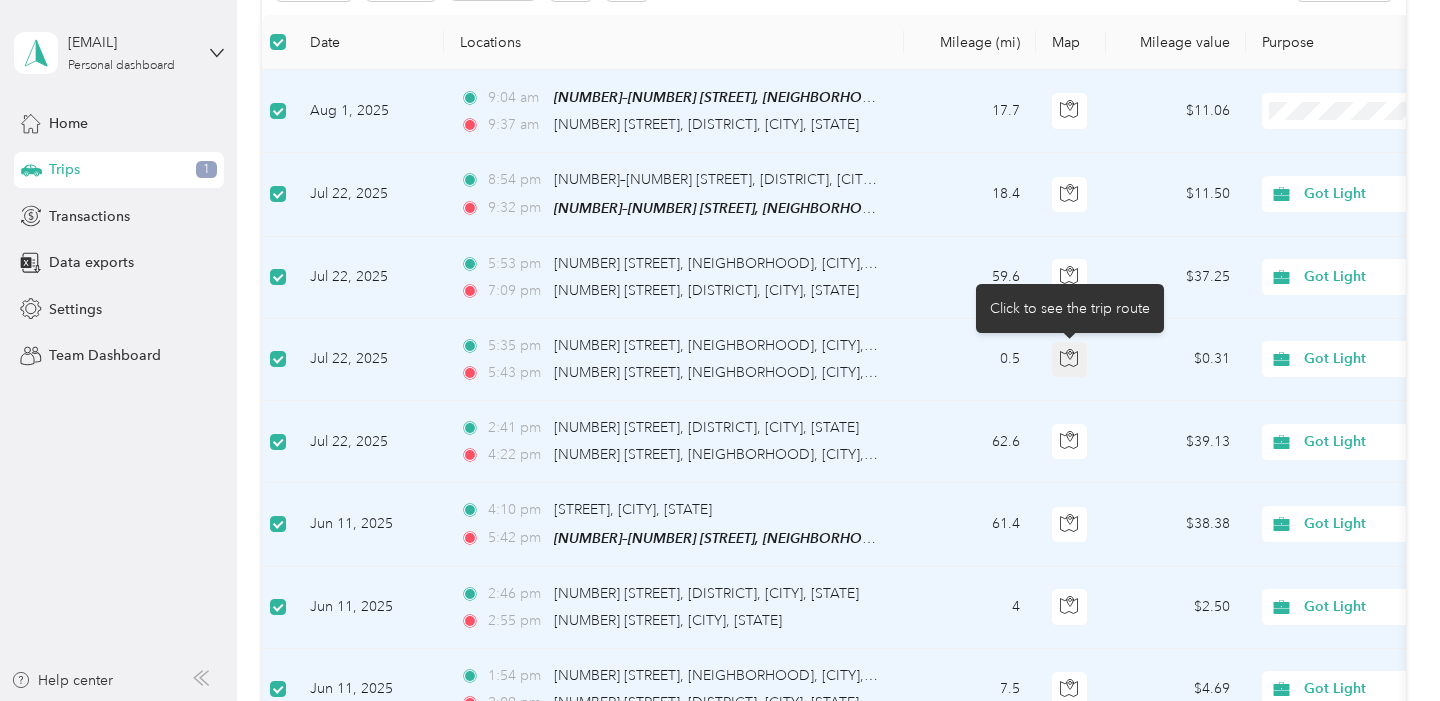 click 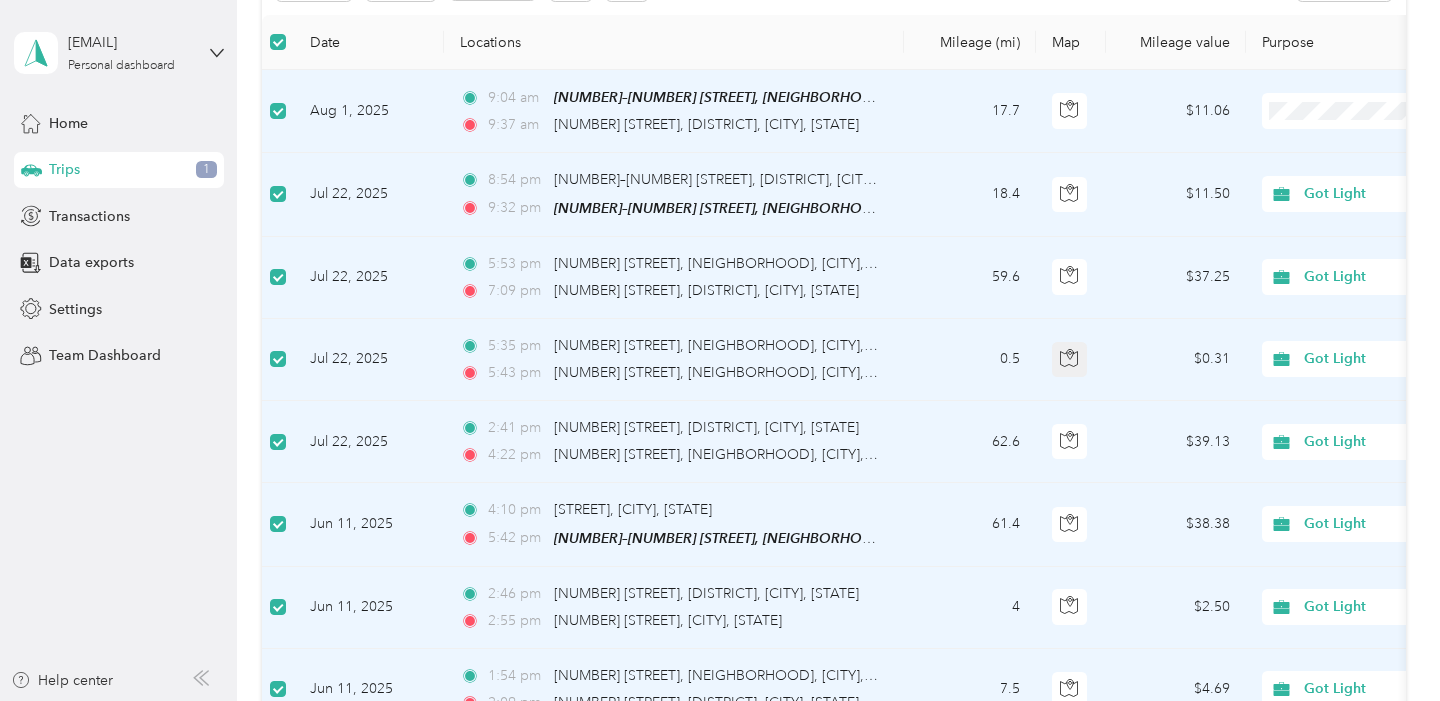 click 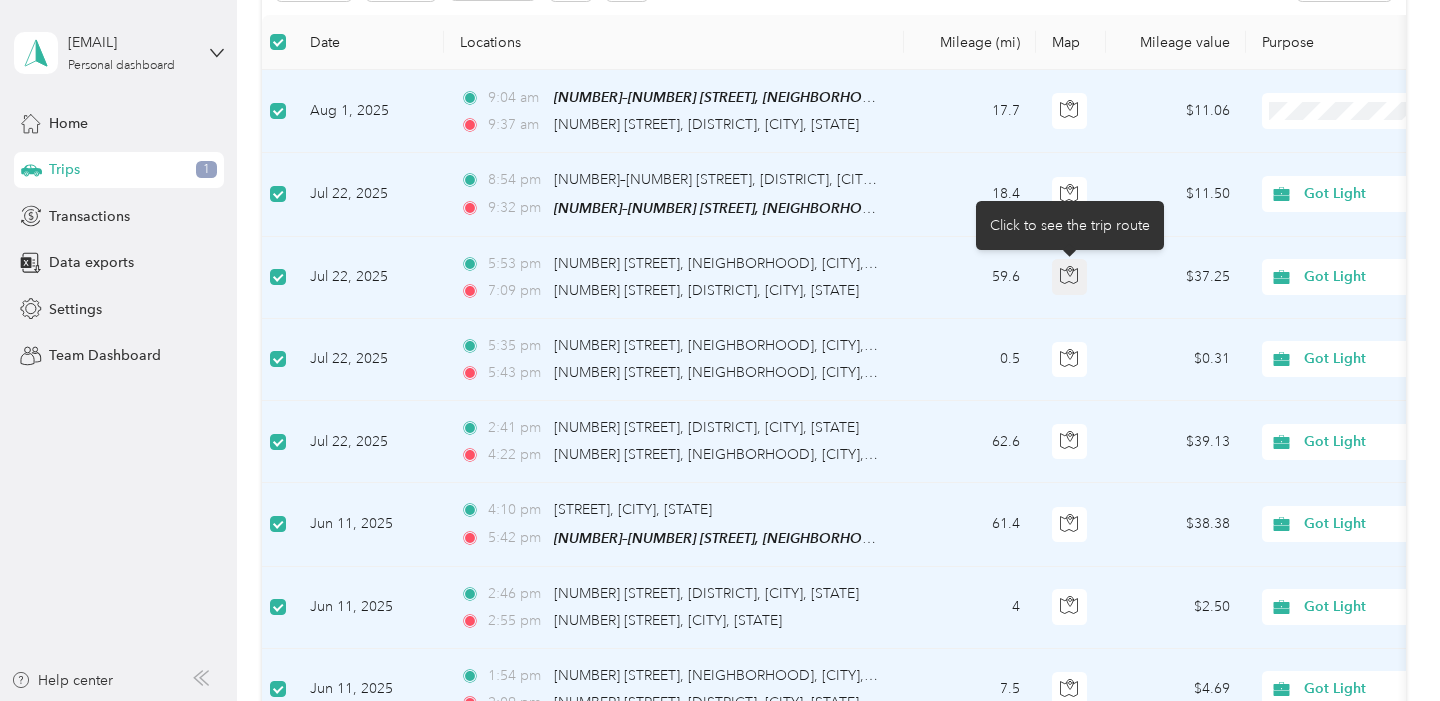 click 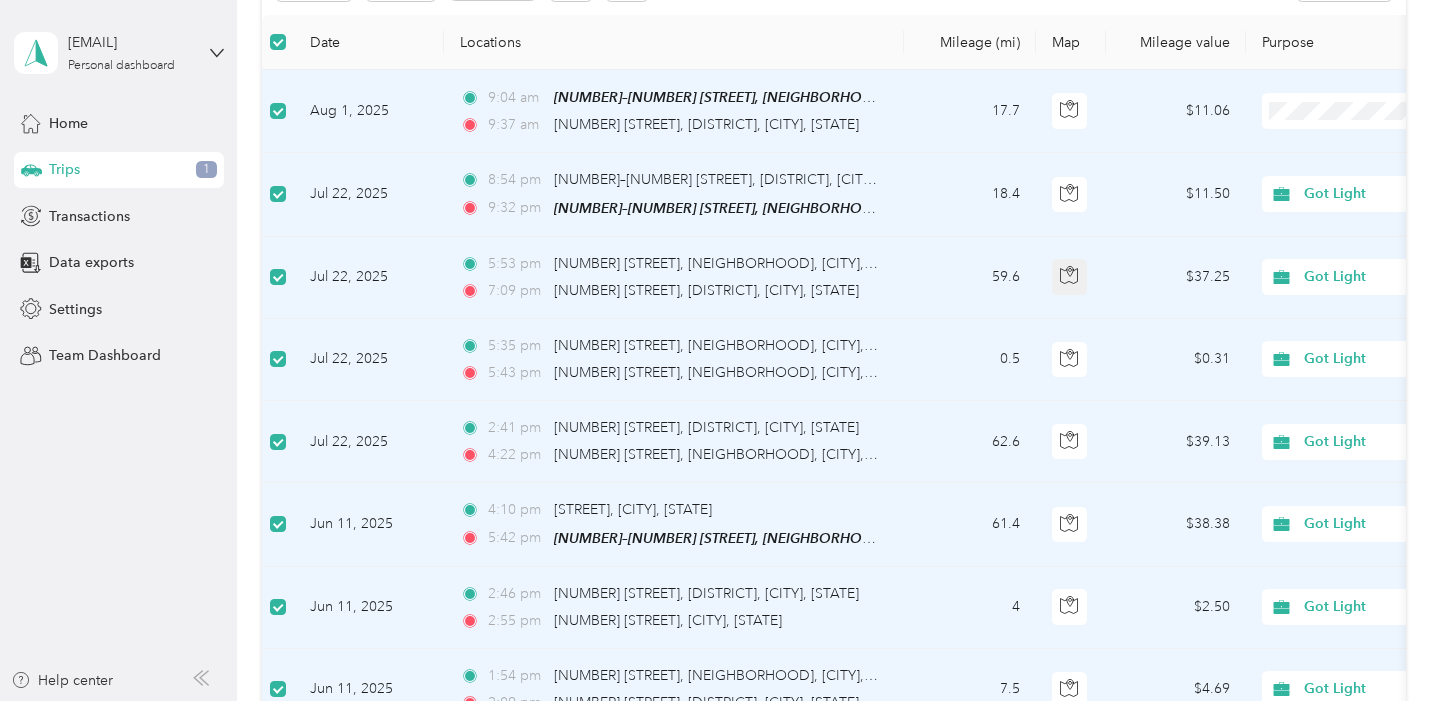 click 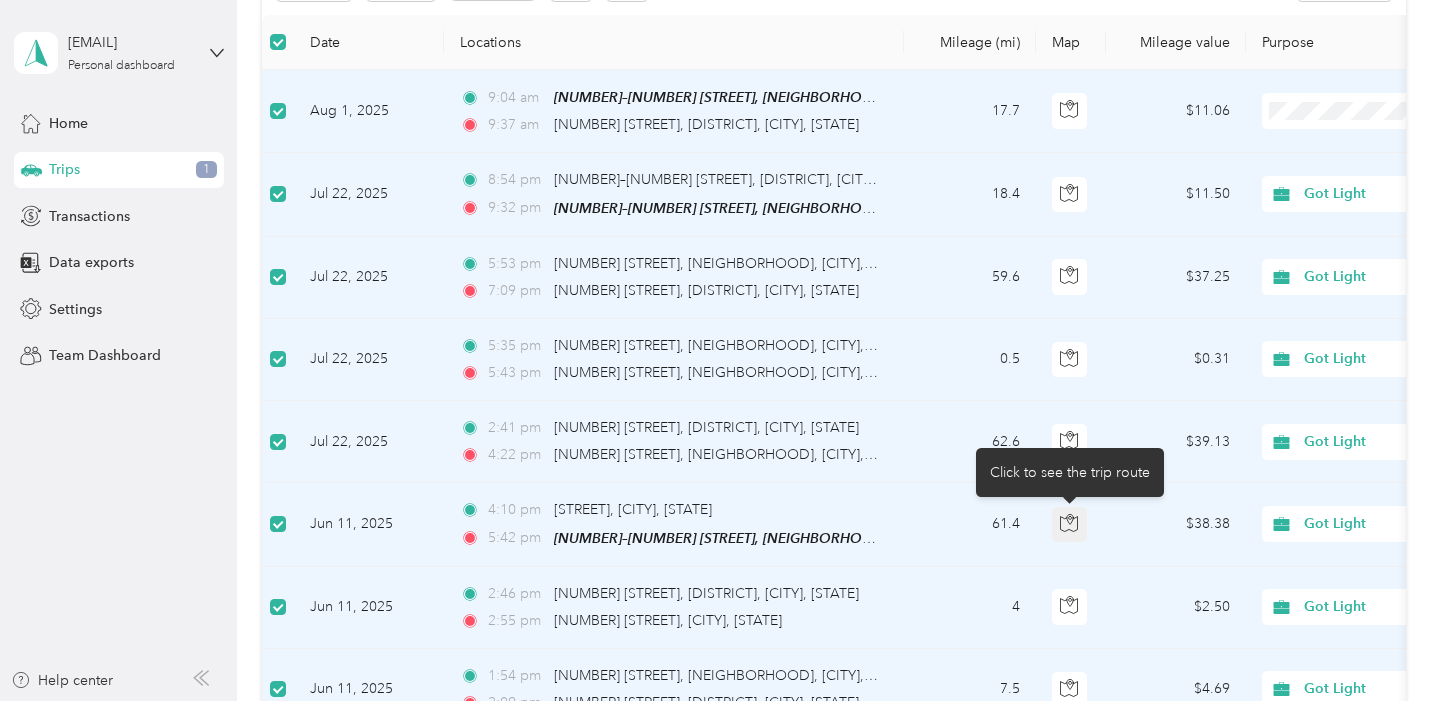 click 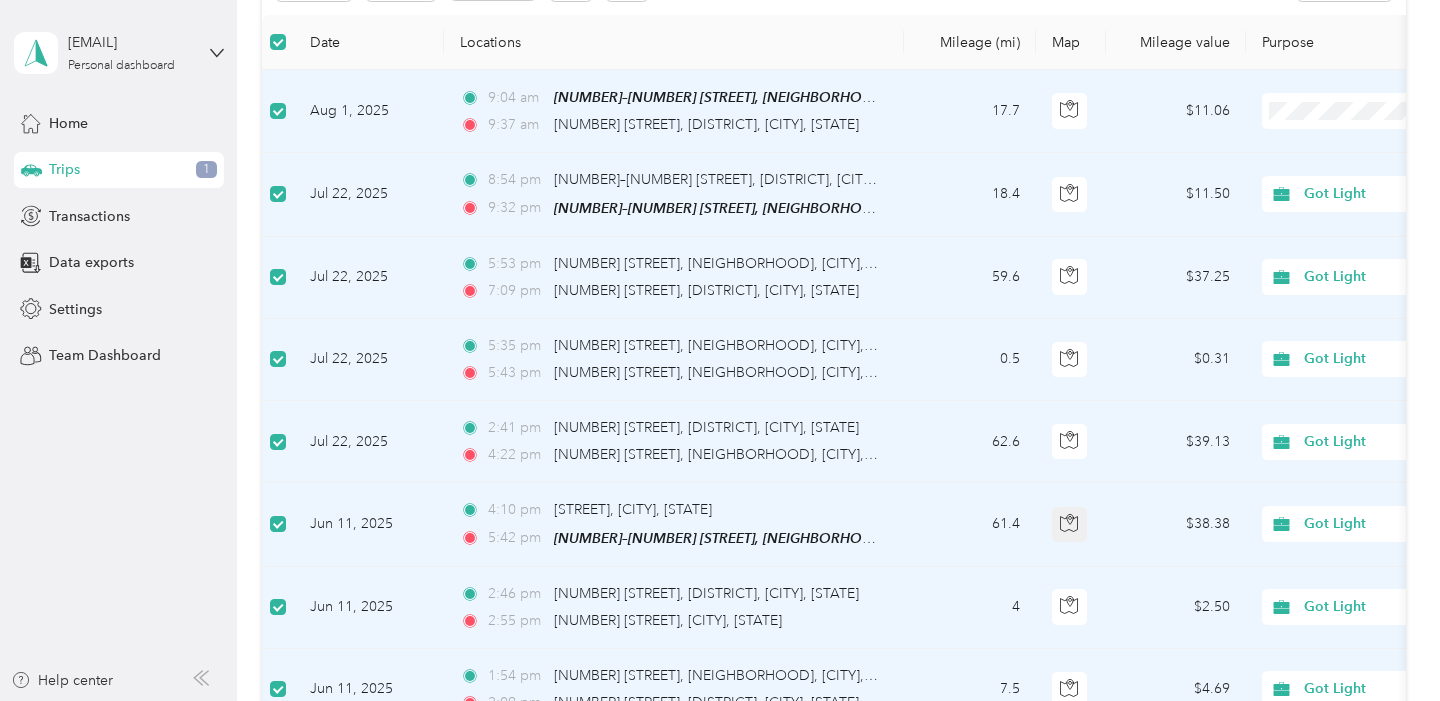 click 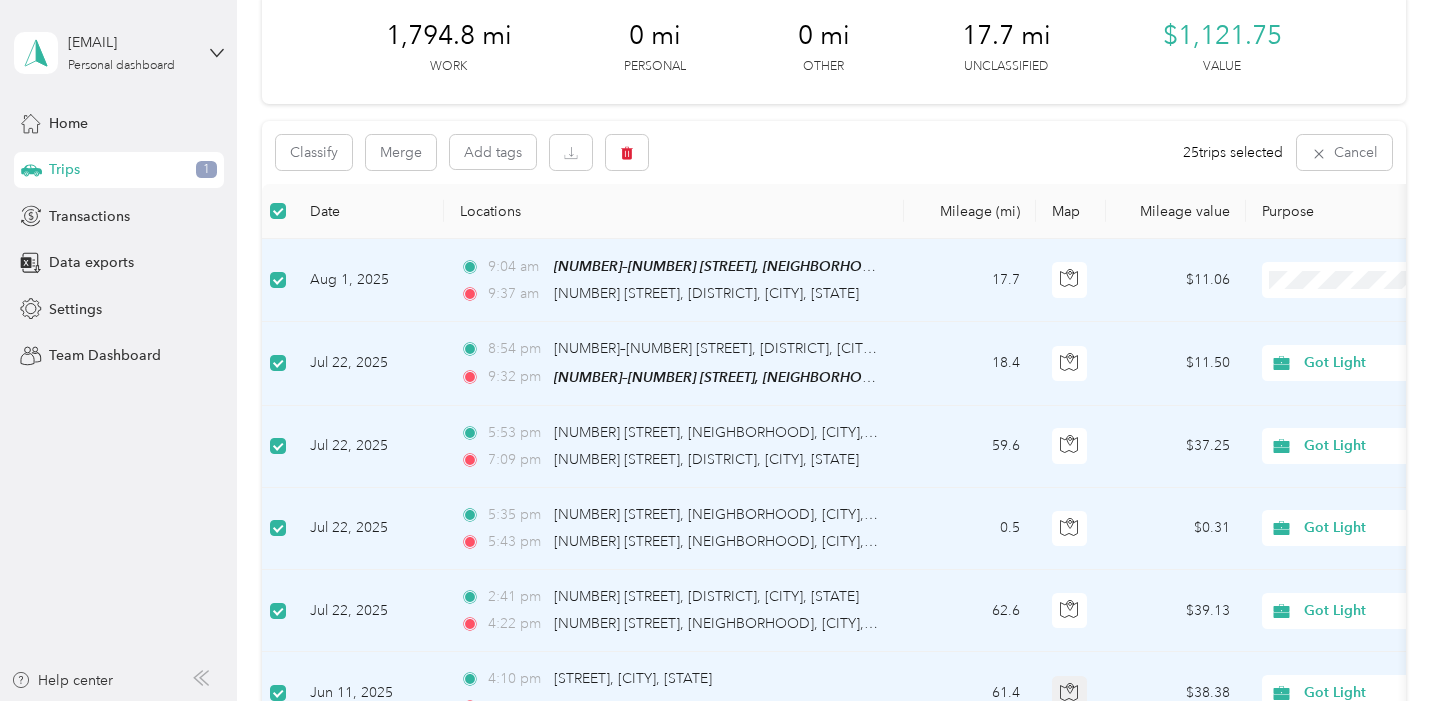 scroll, scrollTop: 0, scrollLeft: 0, axis: both 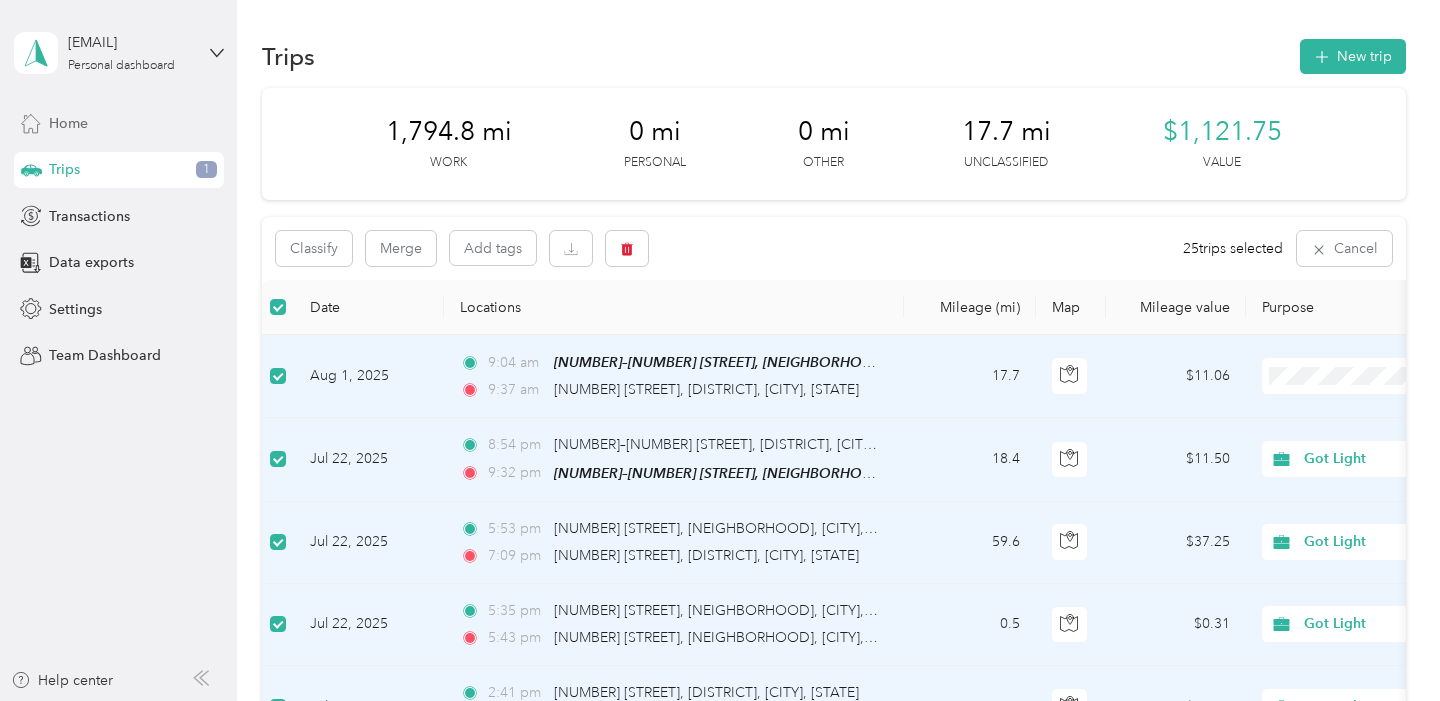 click on "Home" at bounding box center (68, 123) 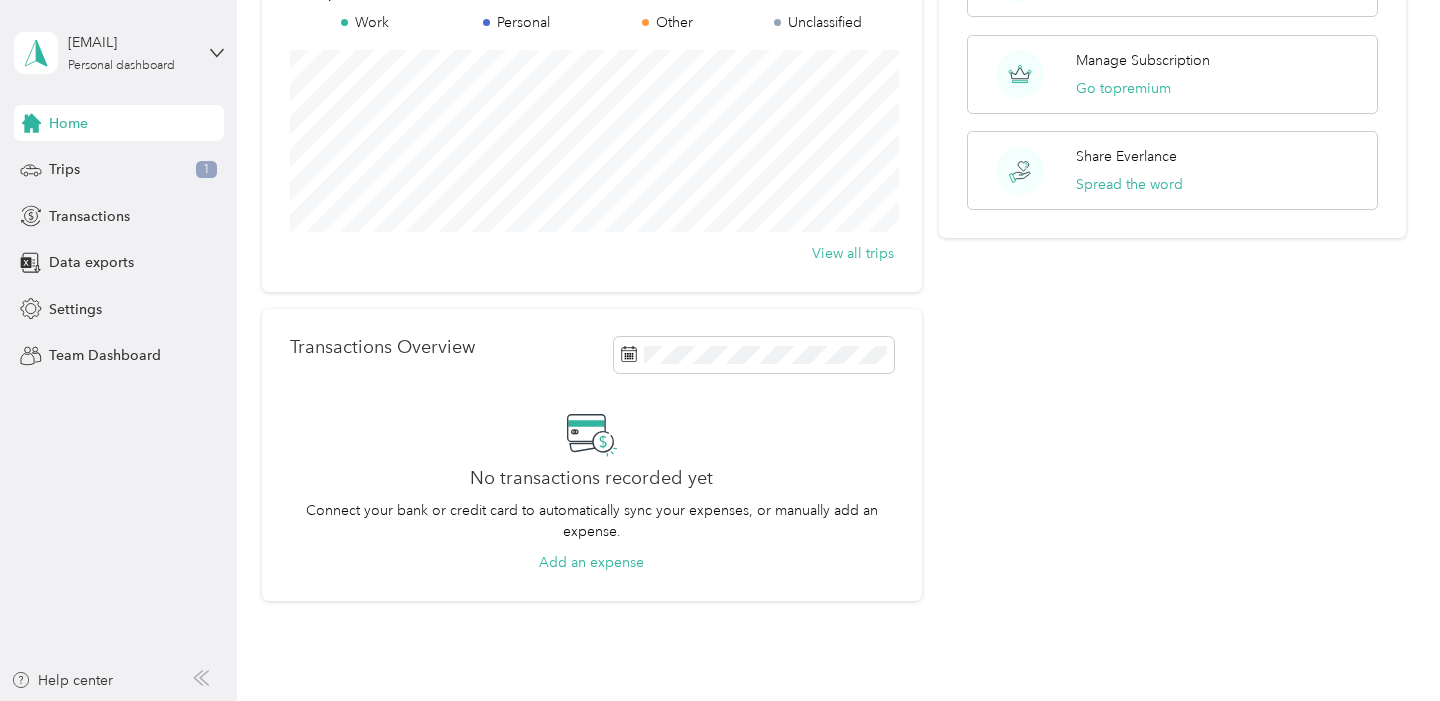 scroll, scrollTop: 0, scrollLeft: 0, axis: both 